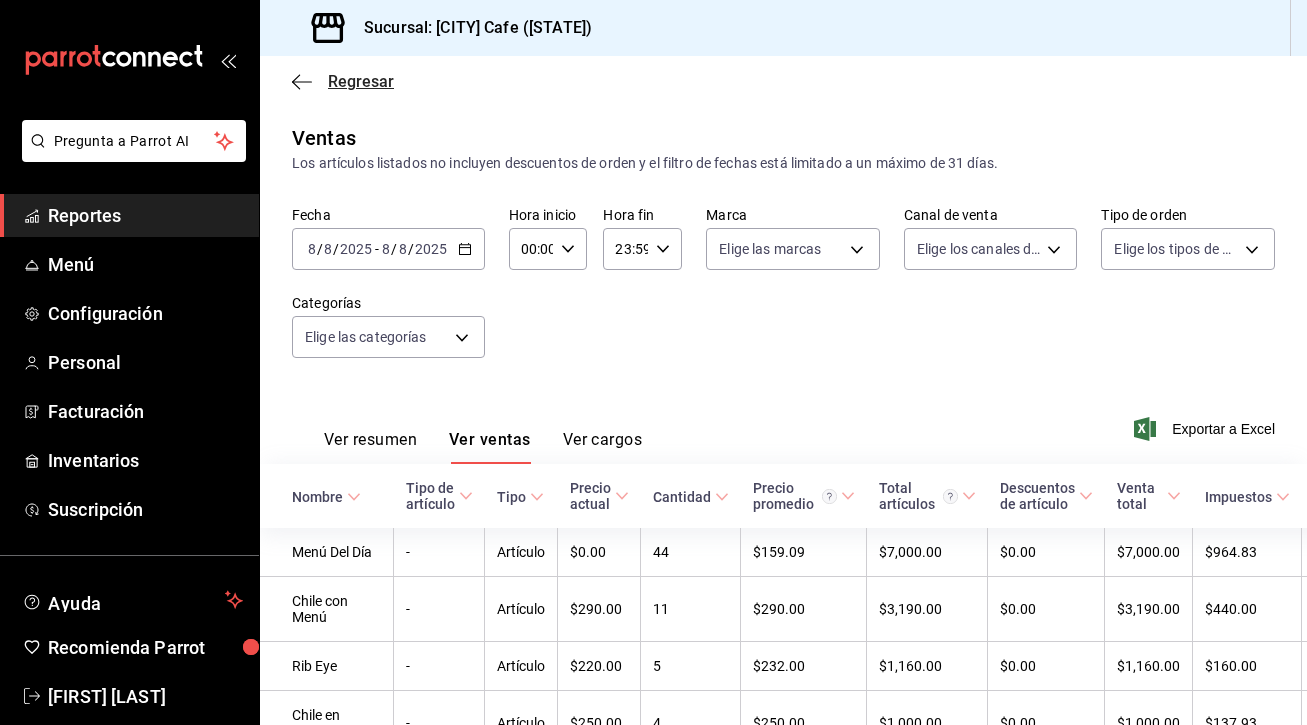scroll, scrollTop: 0, scrollLeft: 0, axis: both 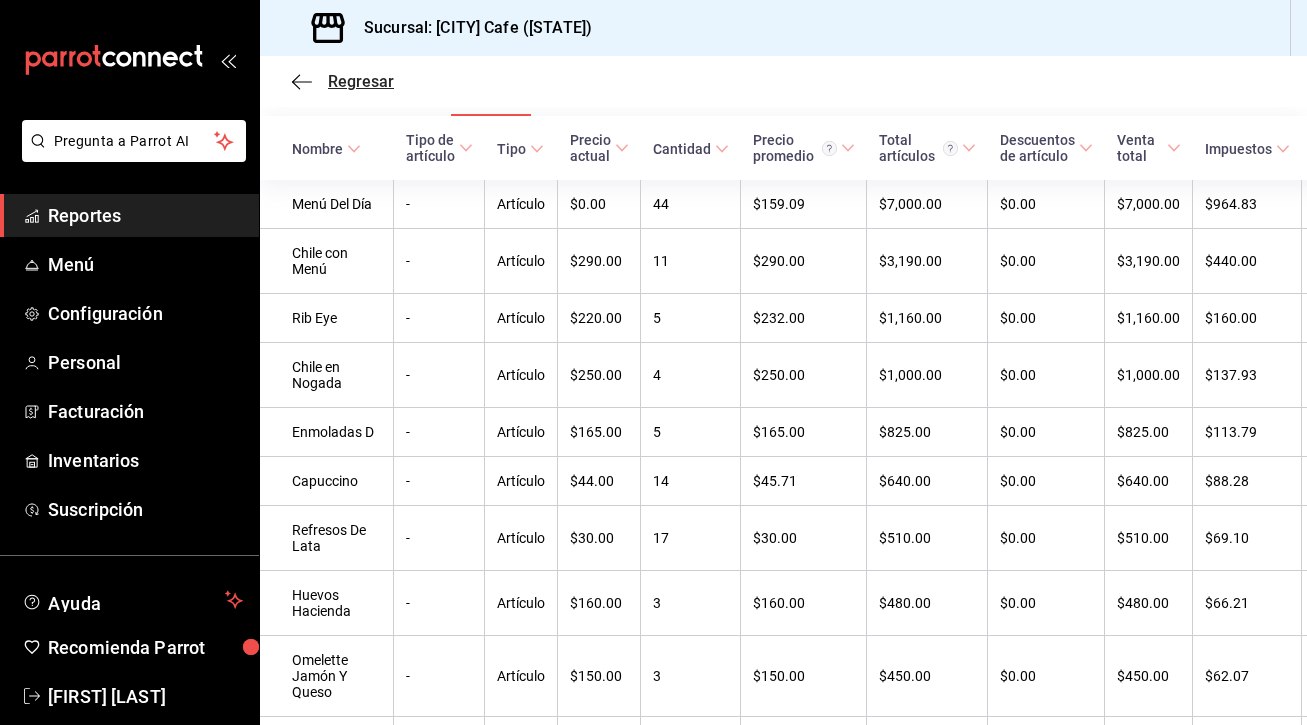 click on "Regresar" at bounding box center [361, 81] 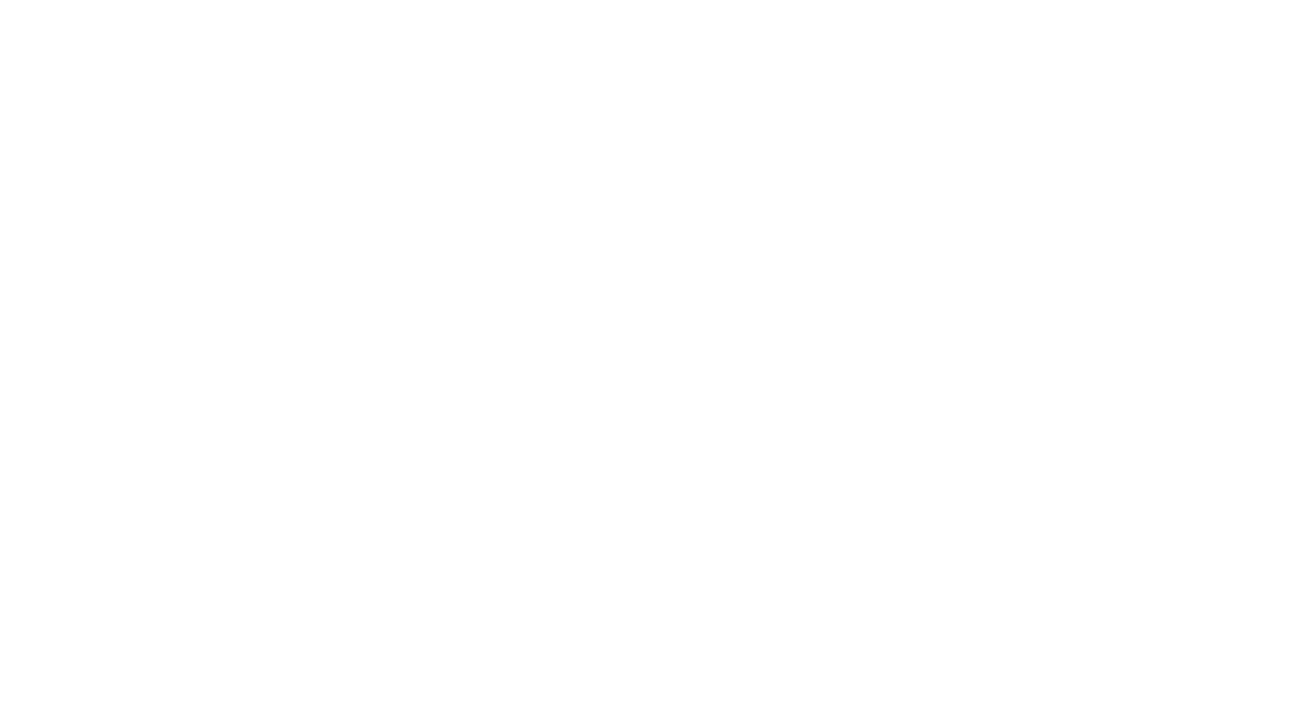 scroll, scrollTop: 0, scrollLeft: 0, axis: both 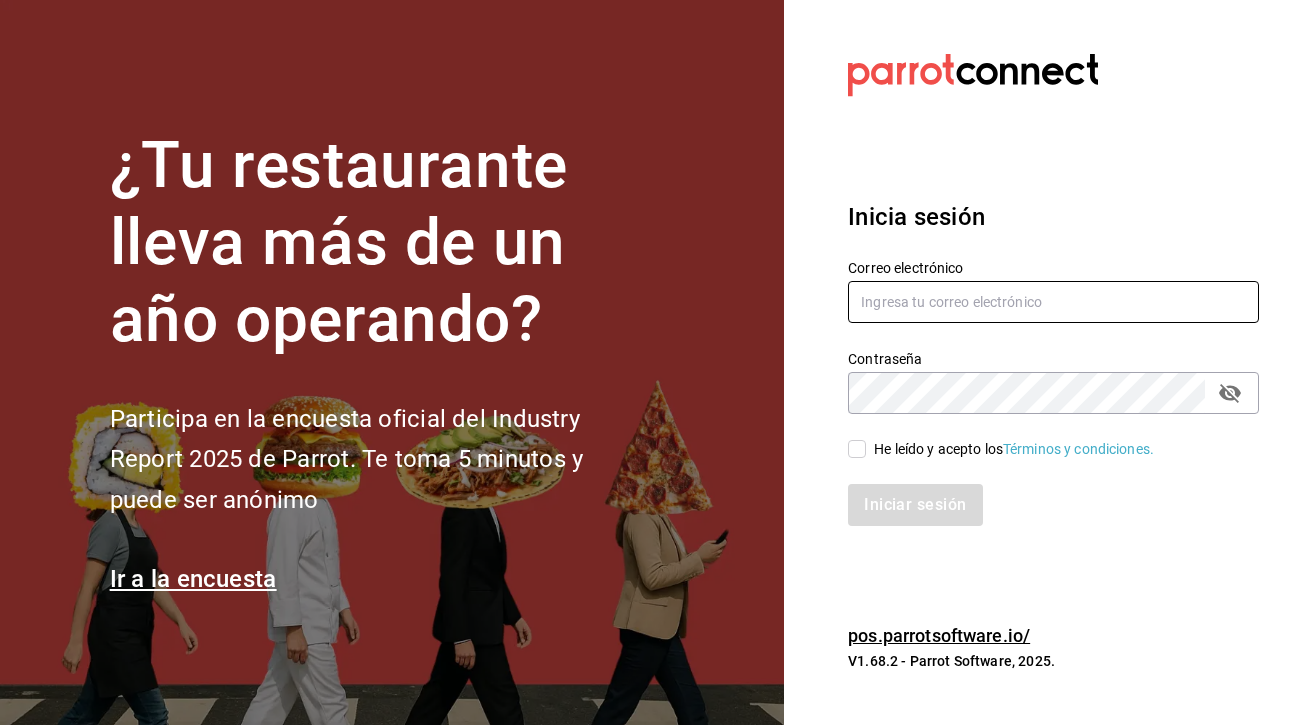 type on "[EMAIL]" 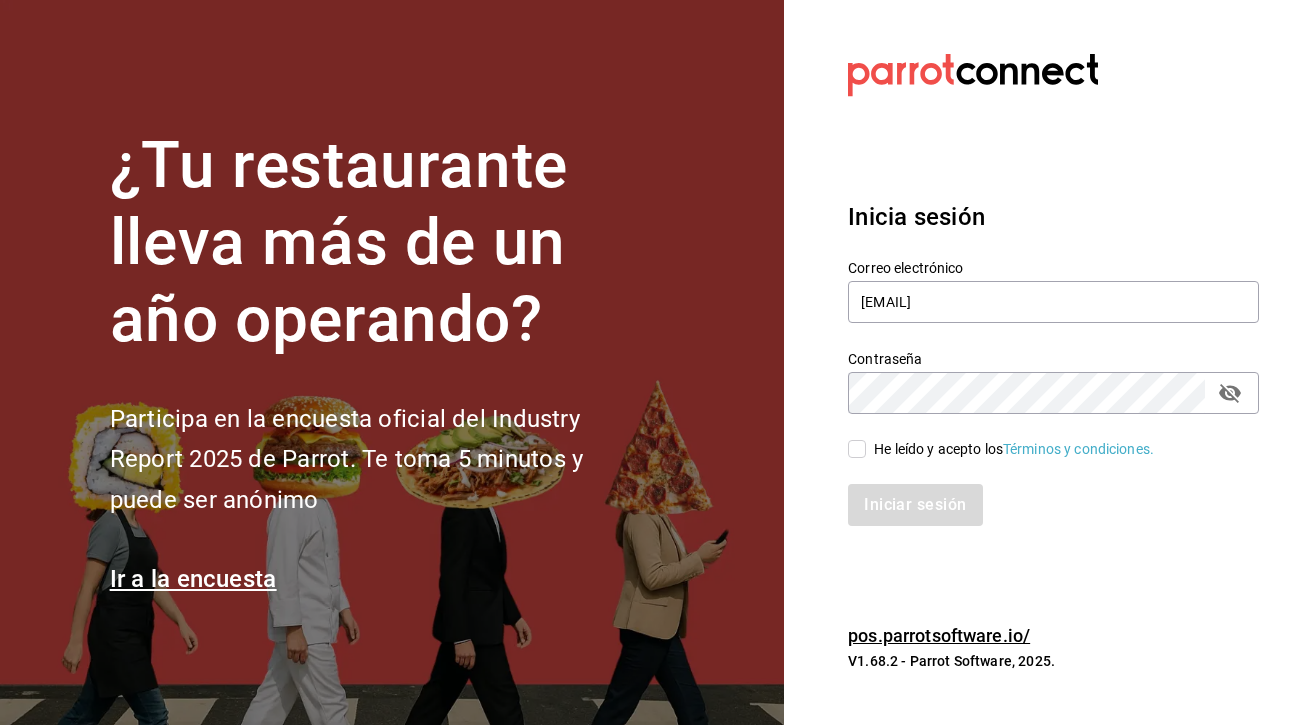 click on "He leído y acepto los  Términos y condiciones." at bounding box center [1053, 449] 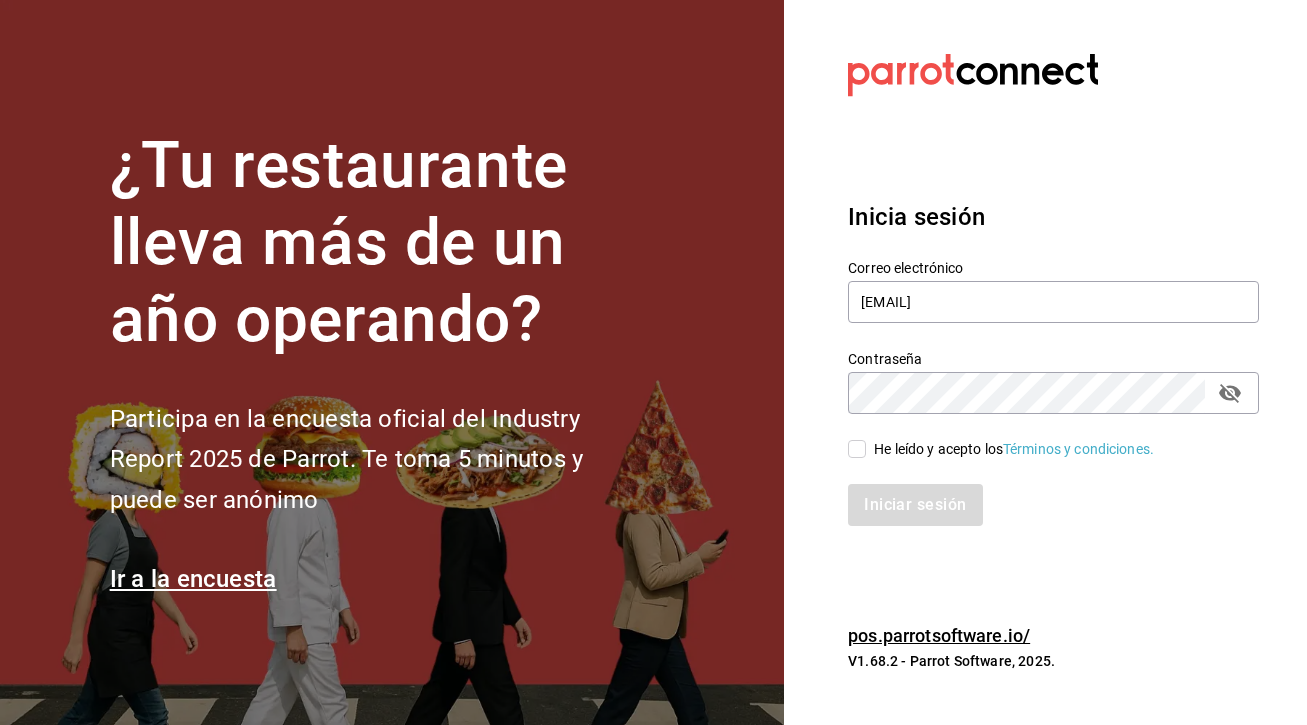 checkbox on "true" 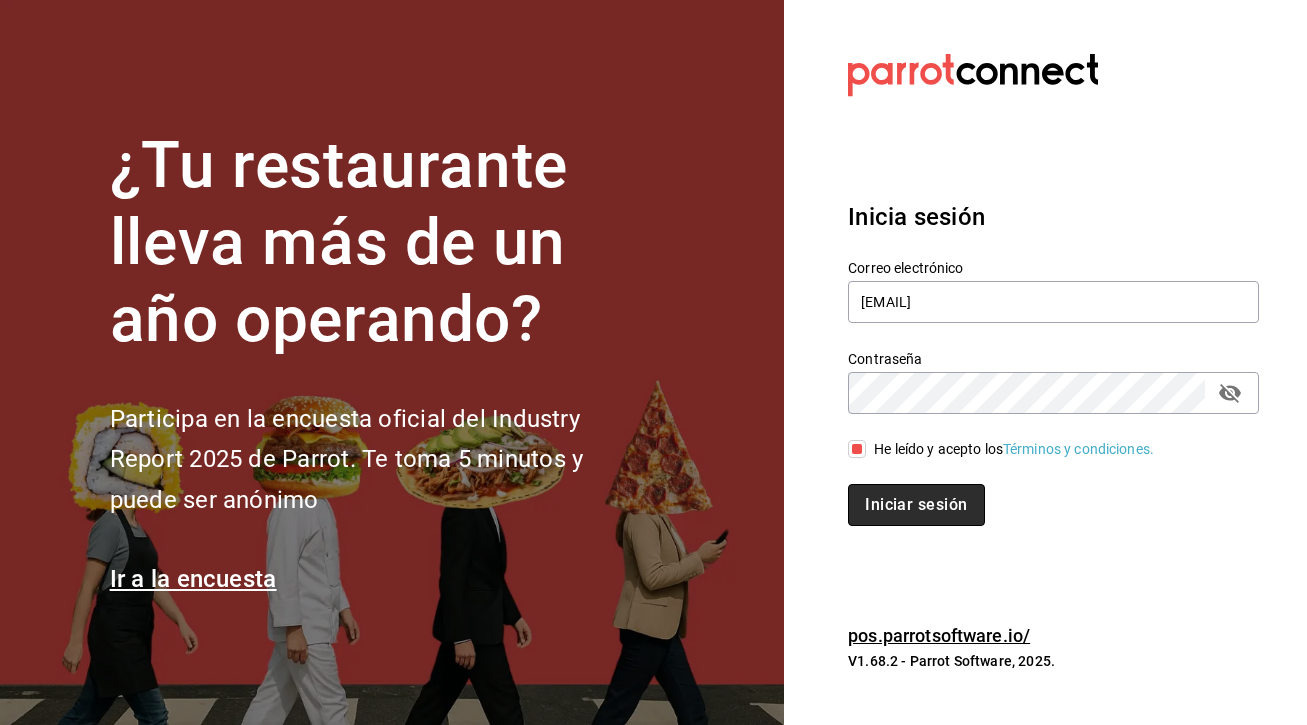 click on "Iniciar sesión" at bounding box center (916, 505) 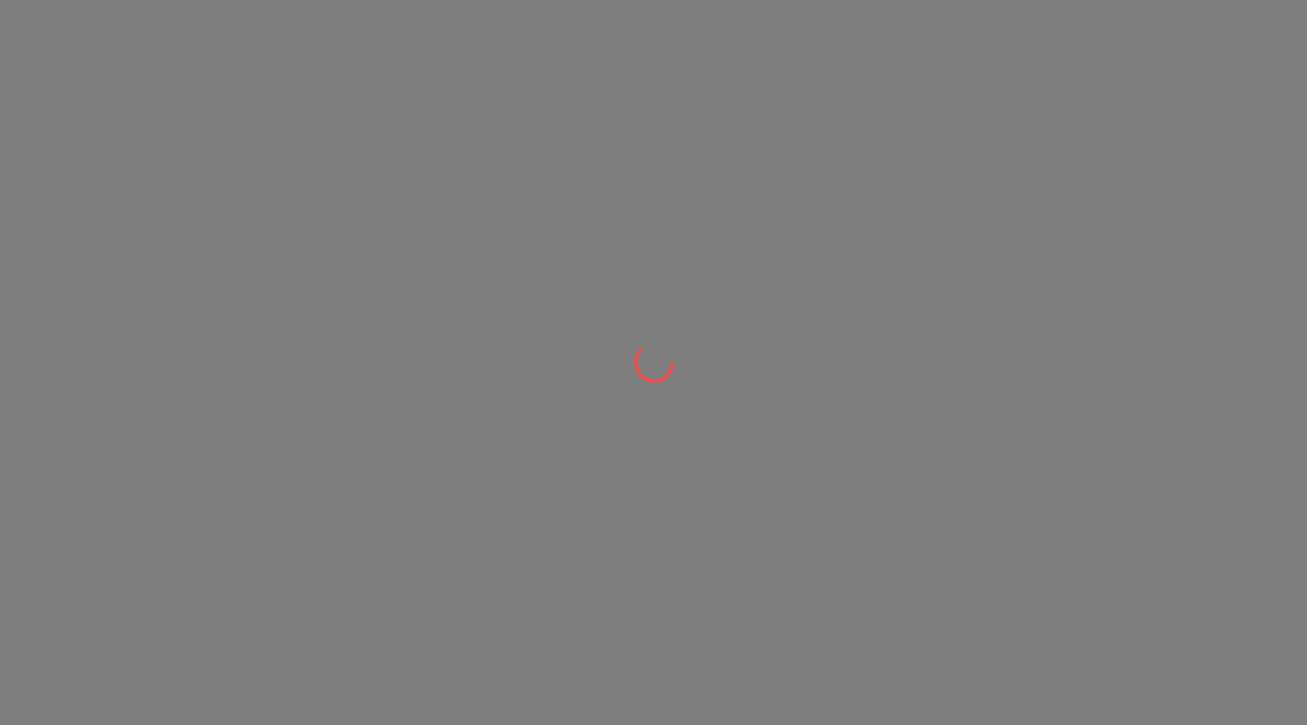 scroll, scrollTop: 0, scrollLeft: 0, axis: both 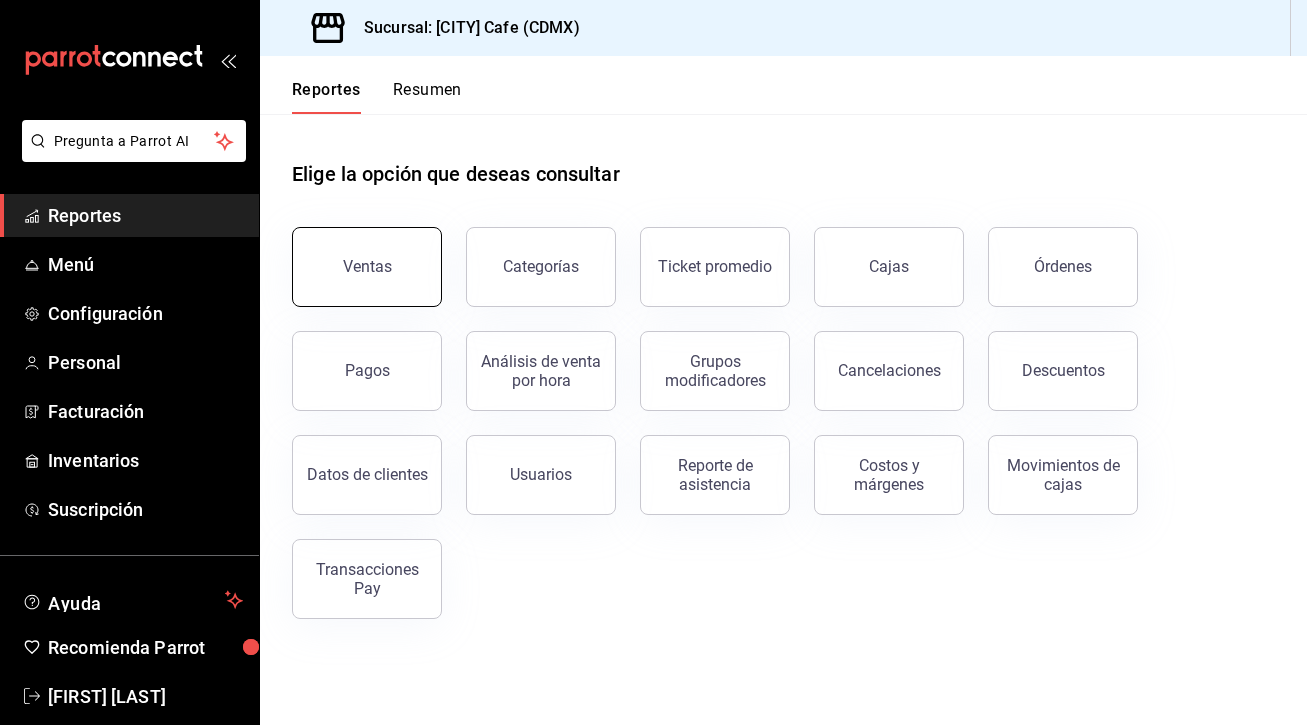 click on "Ventas" at bounding box center (367, 267) 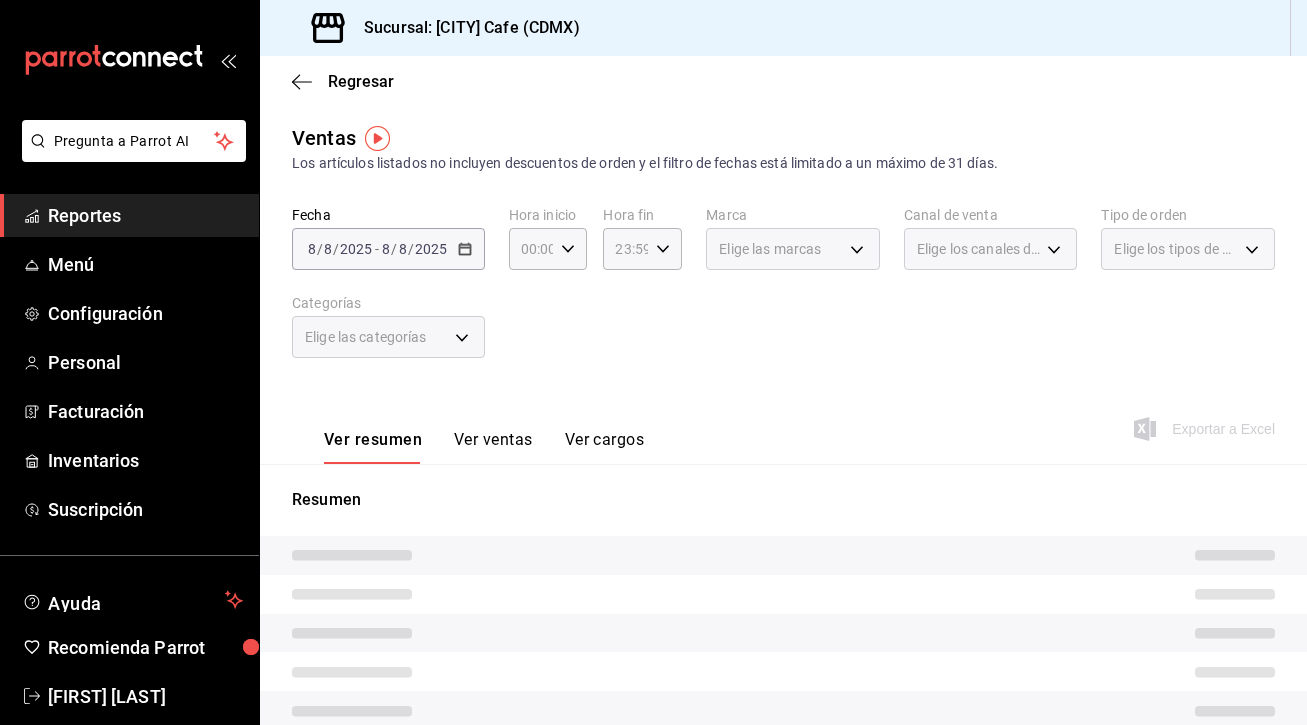 click on "Elige las categorías" at bounding box center (388, 337) 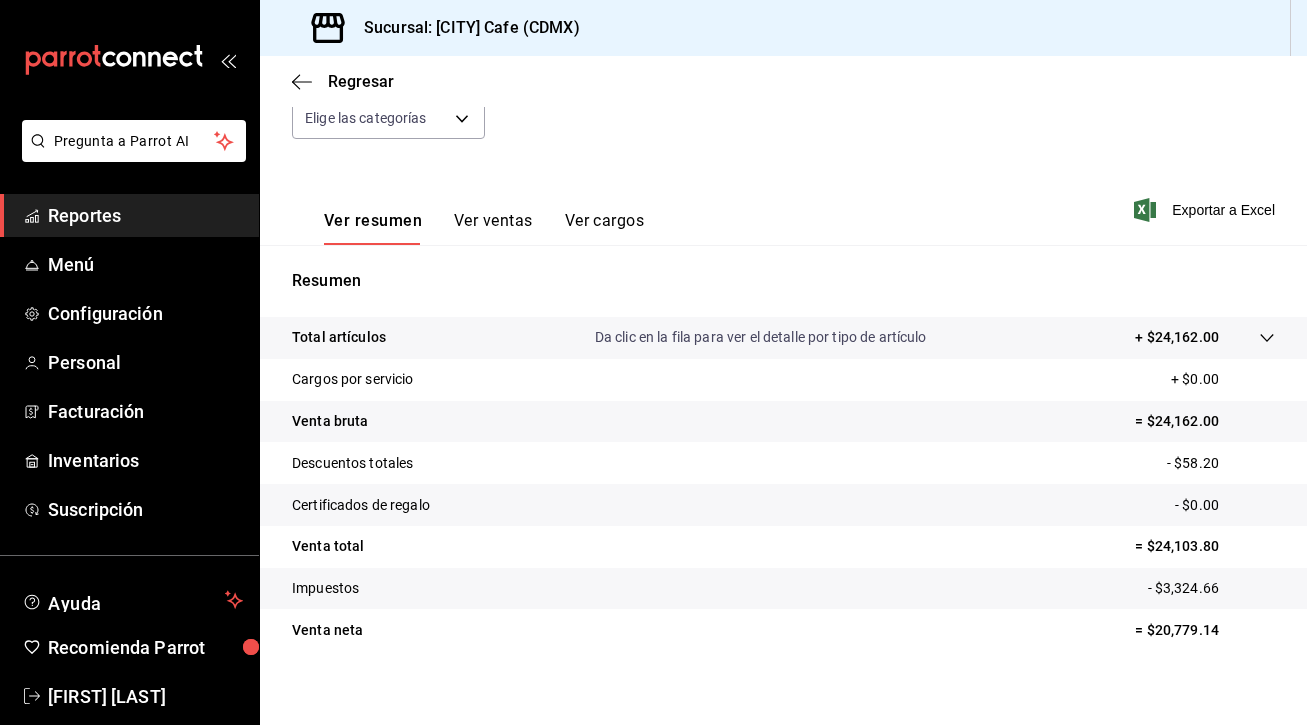 scroll, scrollTop: 233, scrollLeft: 0, axis: vertical 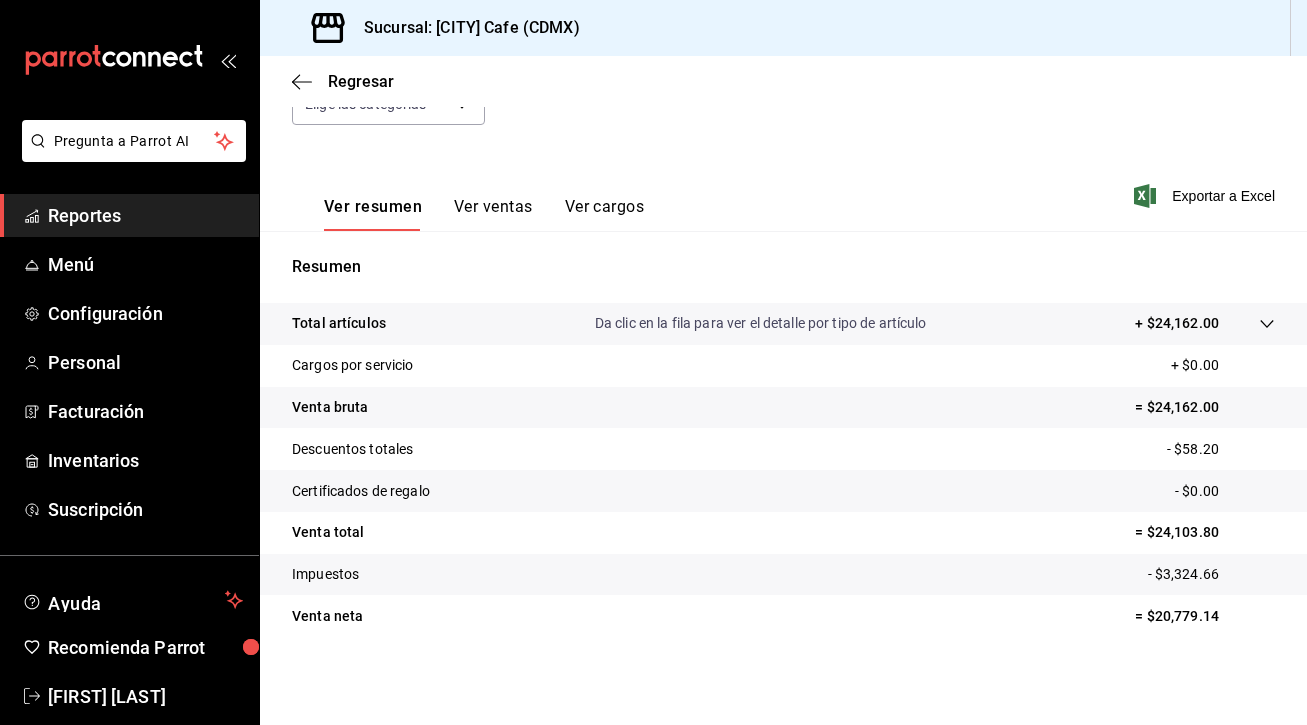 click on "Ver ventas" at bounding box center [493, 214] 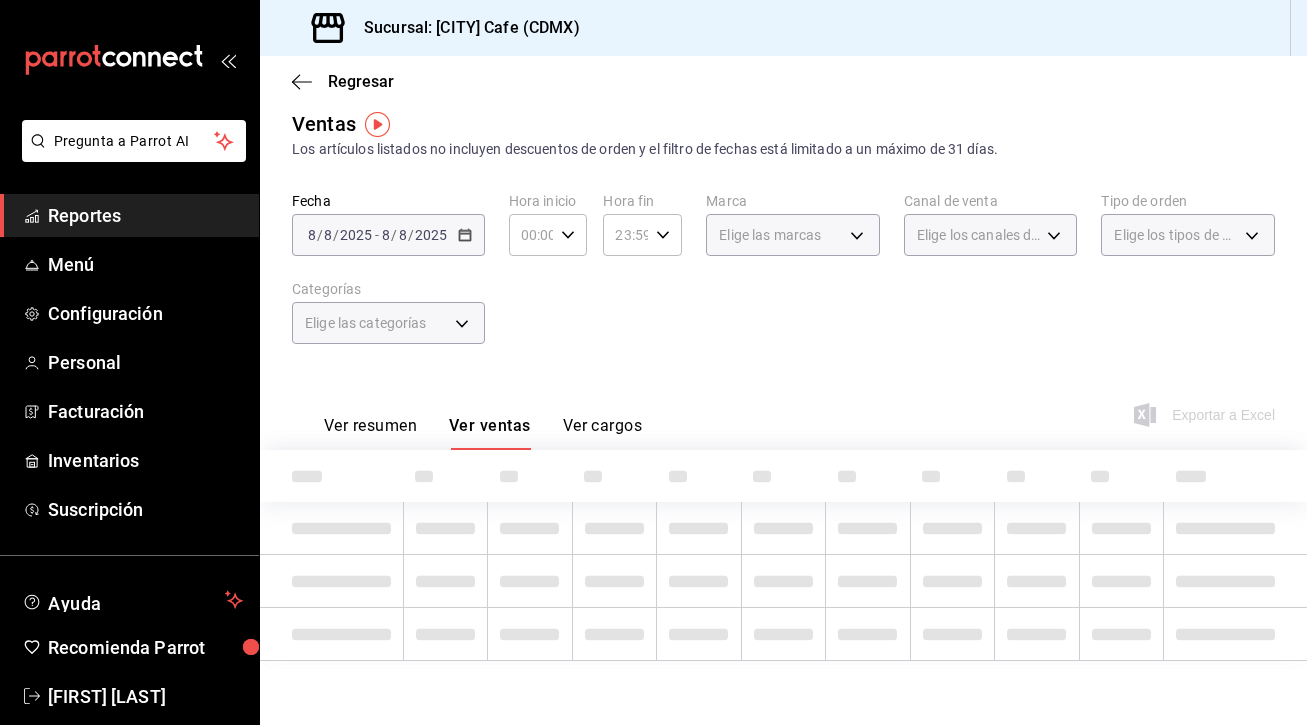 scroll, scrollTop: 233, scrollLeft: 0, axis: vertical 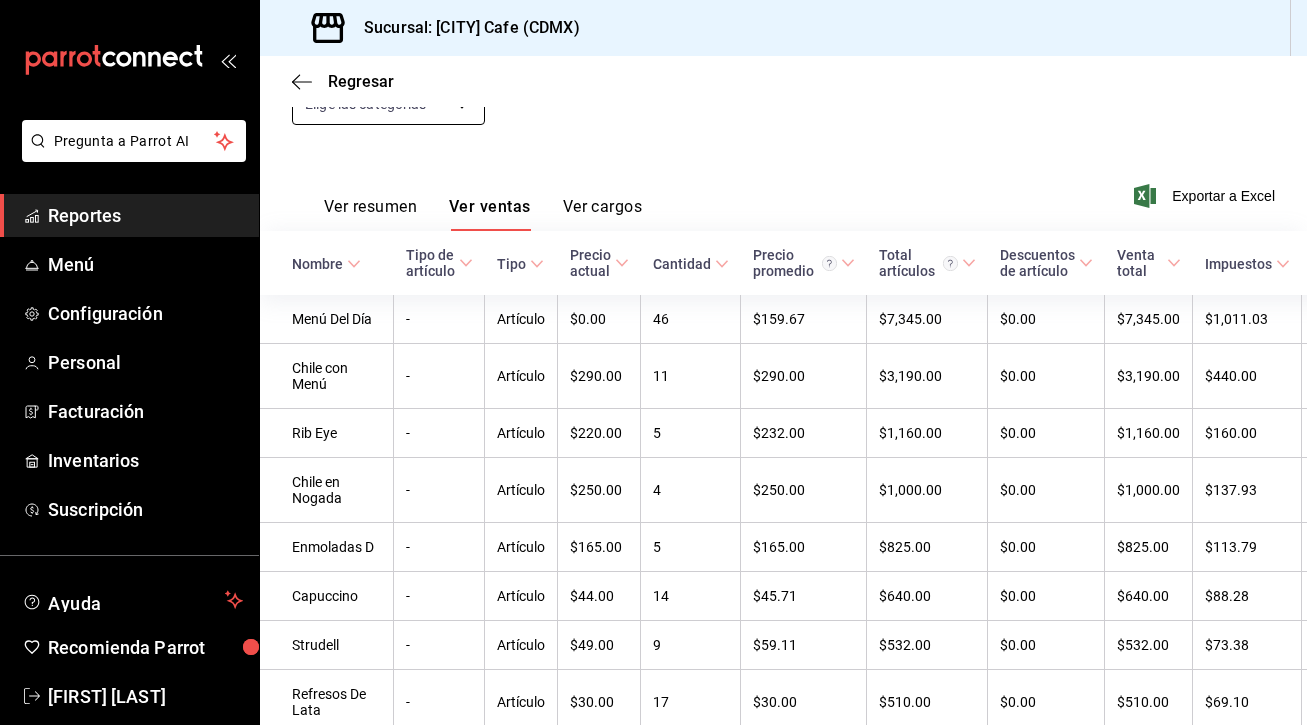 click on "Pregunta a Parrot AI Reportes   Menú   Configuración   Personal   Facturación   Inventarios   Suscripción   Ayuda Recomienda Parrot   [FIRST] [LAST]   Sugerir nueva función   Sucursal: [CITY] Cafe (CDMX) Regresar Ventas Los artículos listados no incluyen descuentos de orden y el filtro de fechas está limitado a un máximo de 31 días. Fecha 2025-08-08 8 / 8 / 2025 - 2025-08-08 8 / 8 / 2025 Hora inicio 00:00 Hora inicio Hora fin 23:59 Hora fin Marca Elige las marcas Canal de venta Elige los canales de venta Tipo de orden Elige los tipos de orden Categorías Elige las categorías Ver resumen Ver ventas Ver cargos Exportar a Excel Nombre Tipo de artículo Tipo Precio actual Cantidad Precio promedio   Total artículos   Descuentos de artículo Venta total Impuestos Venta neta Menú Del Día - Artículo $0.00 46 $159.67 $7,345.00 $0.00 $7,345.00 $1,011.03 $6,333.97 Chile con Menú - Artículo $290.00 11 $290.00 $3,190.00 $0.00 $3,190.00 $440.00 $2,750.00 Rib Eye - Artículo $220.00 5 $232.00 $1,160.00 -" at bounding box center (653, 362) 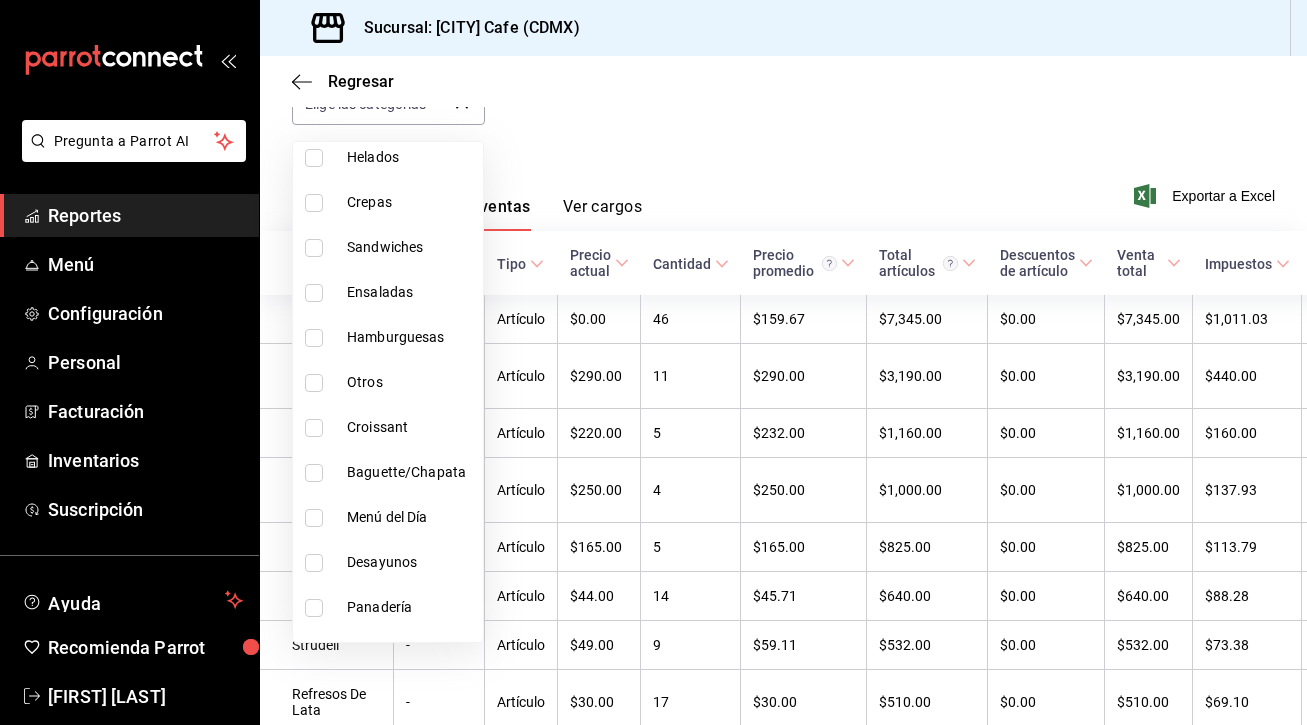 scroll, scrollTop: 304, scrollLeft: 0, axis: vertical 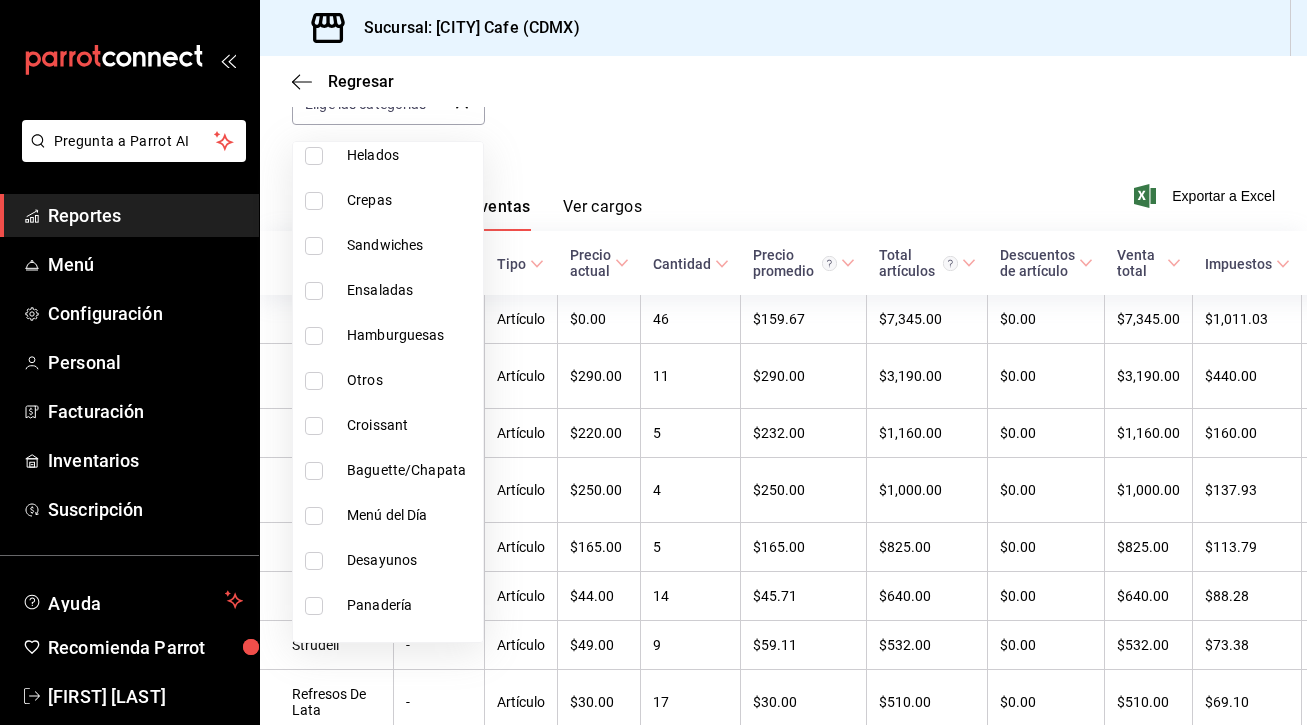 click on "Panadería" at bounding box center [411, 605] 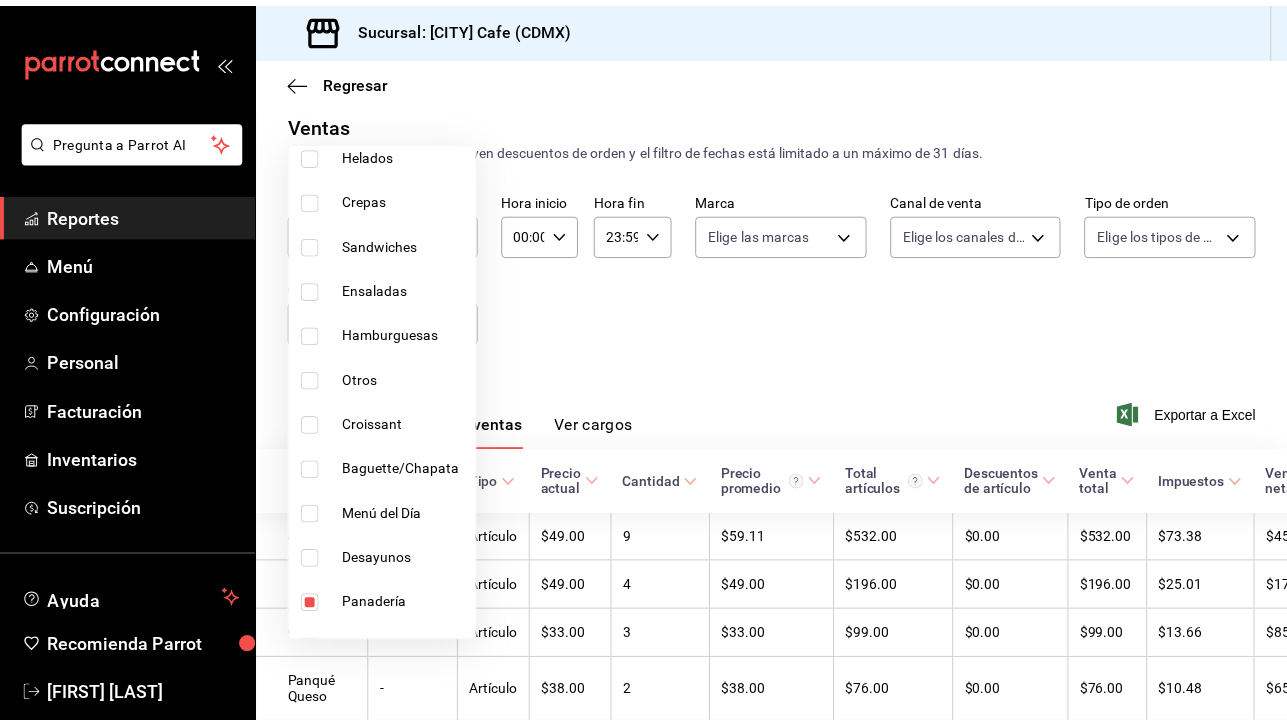 scroll, scrollTop: 233, scrollLeft: 0, axis: vertical 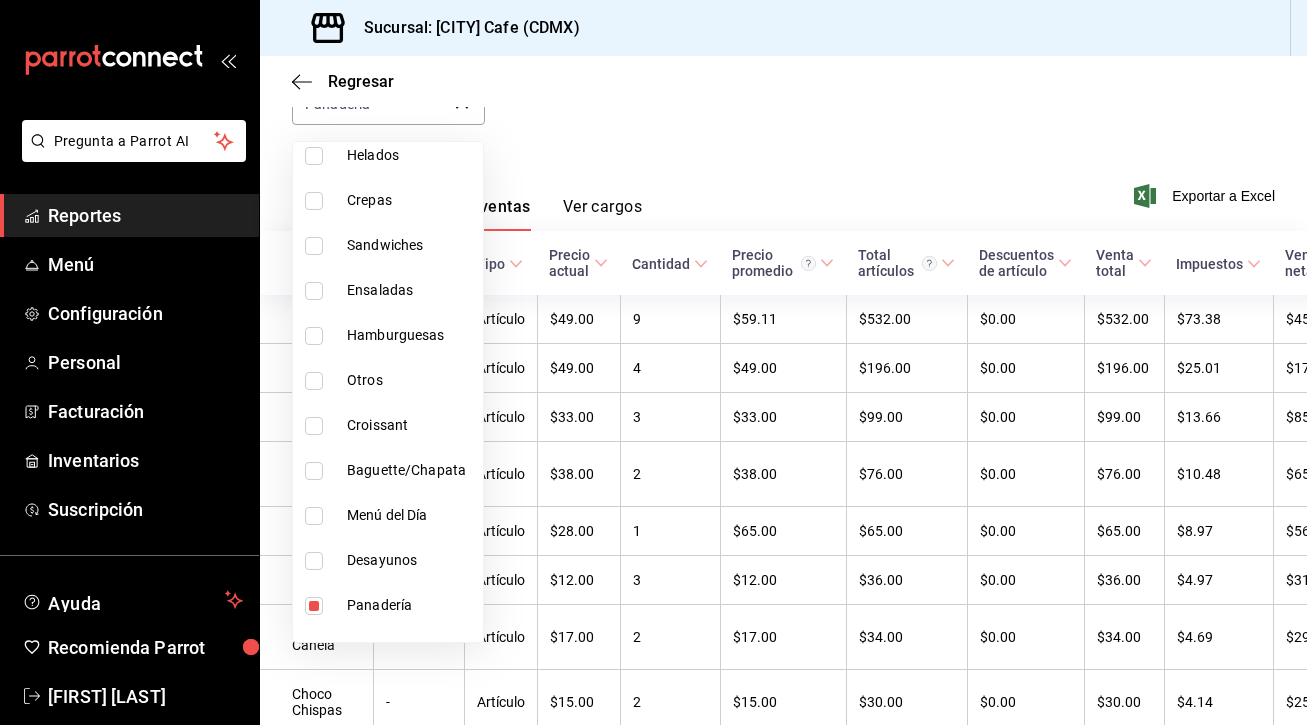 click at bounding box center (653, 362) 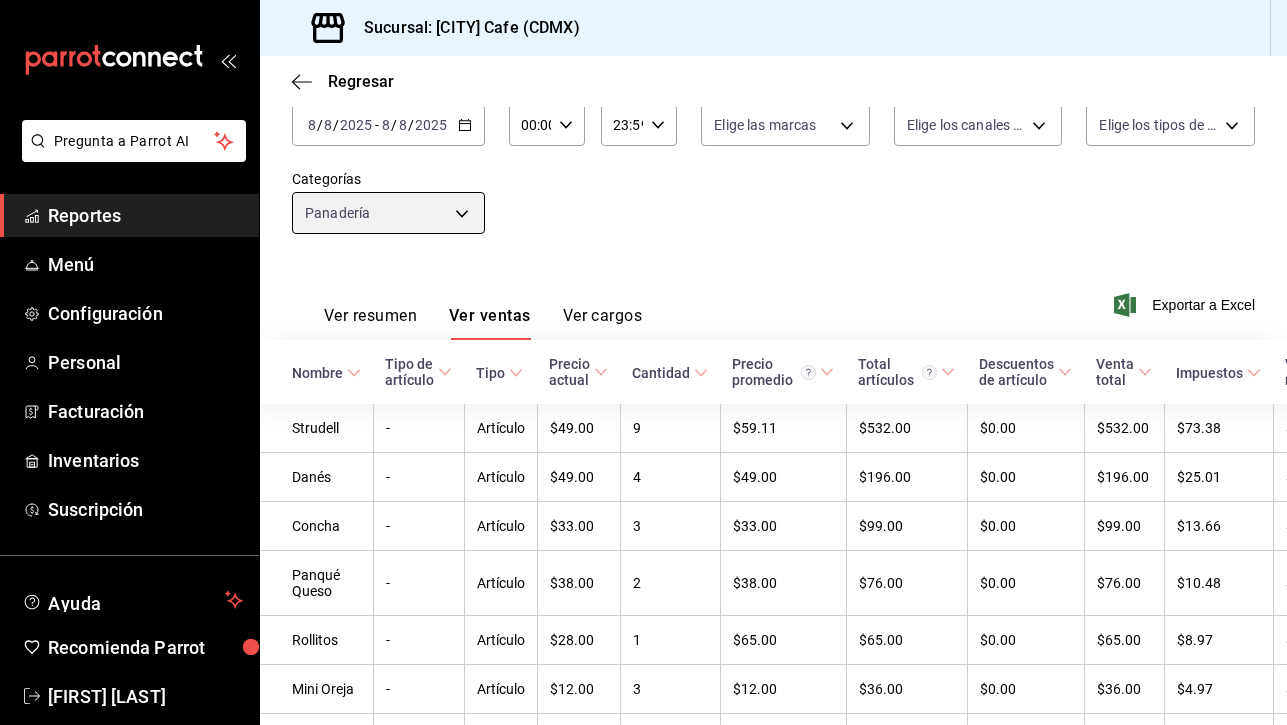 scroll, scrollTop: 105, scrollLeft: 0, axis: vertical 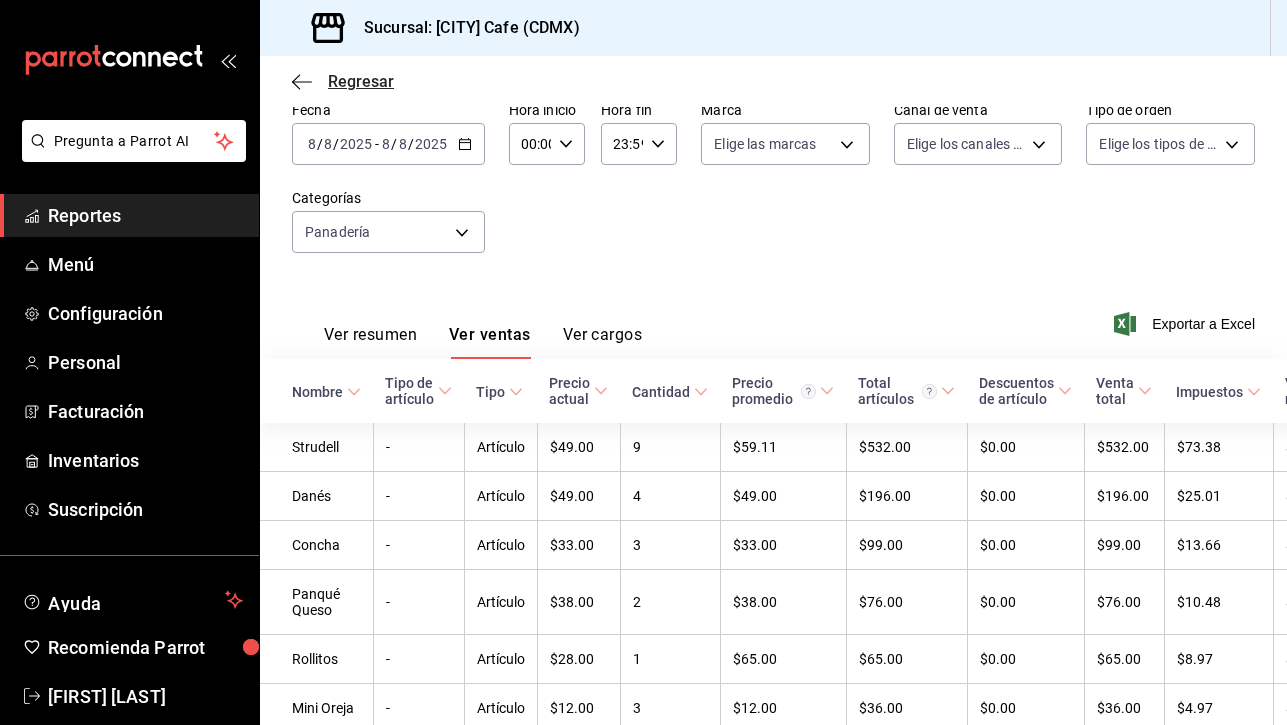 click on "Regresar" at bounding box center (361, 81) 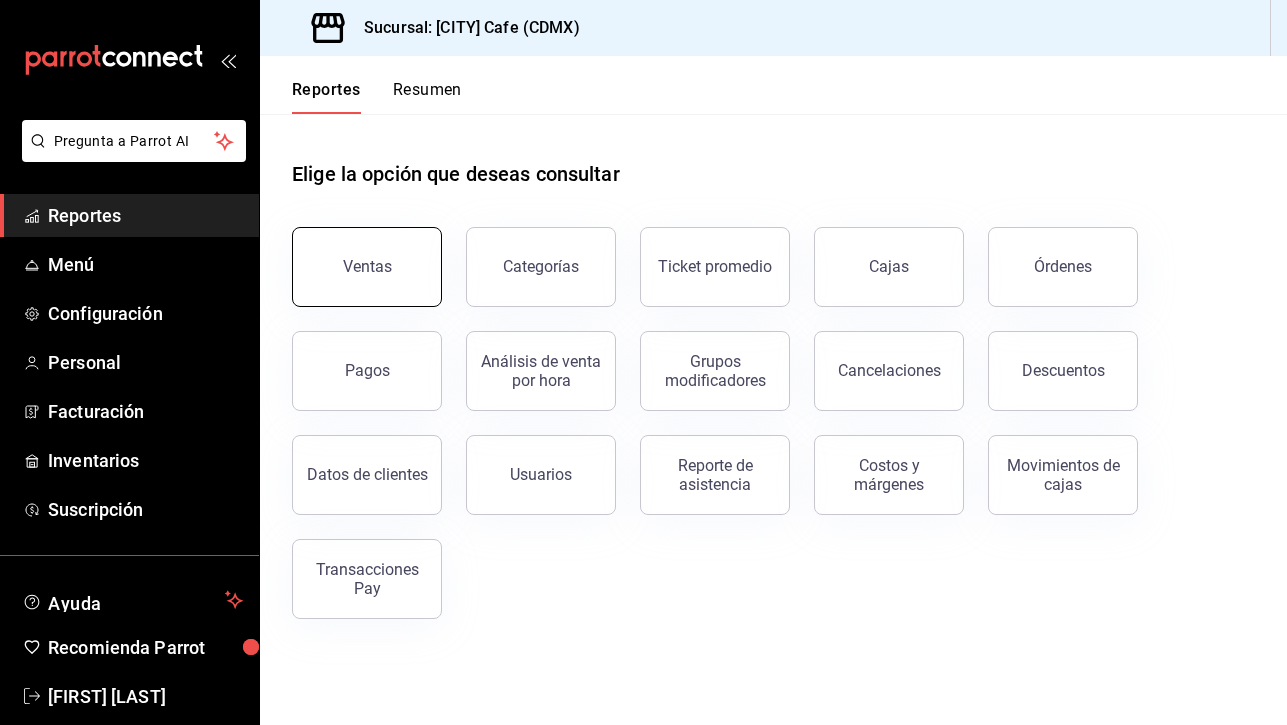 click on "Ventas" at bounding box center (367, 267) 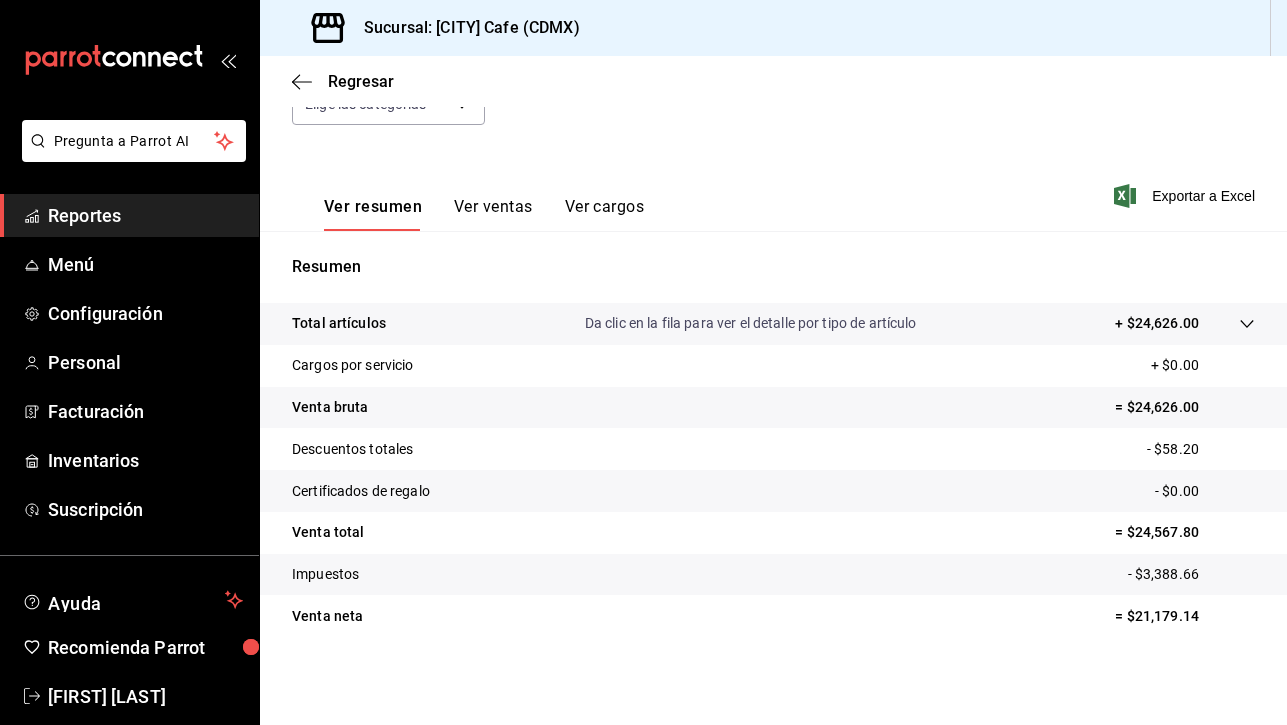 scroll, scrollTop: 0, scrollLeft: 0, axis: both 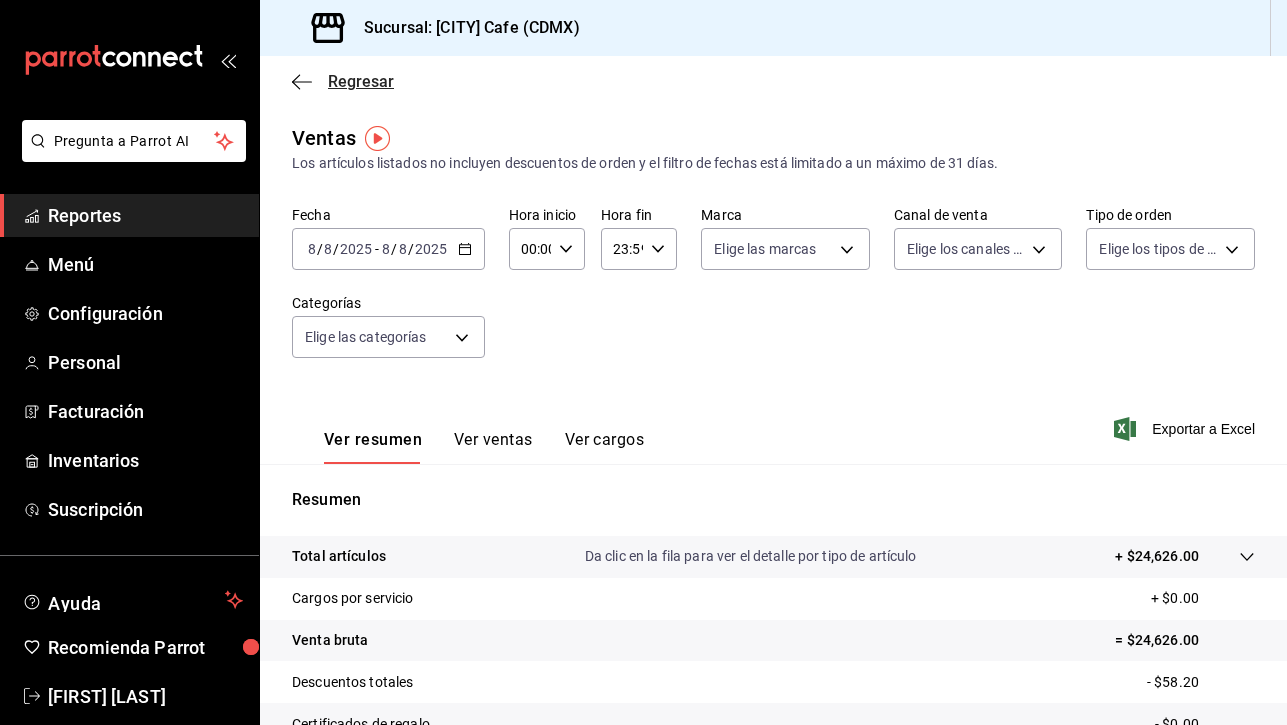 click 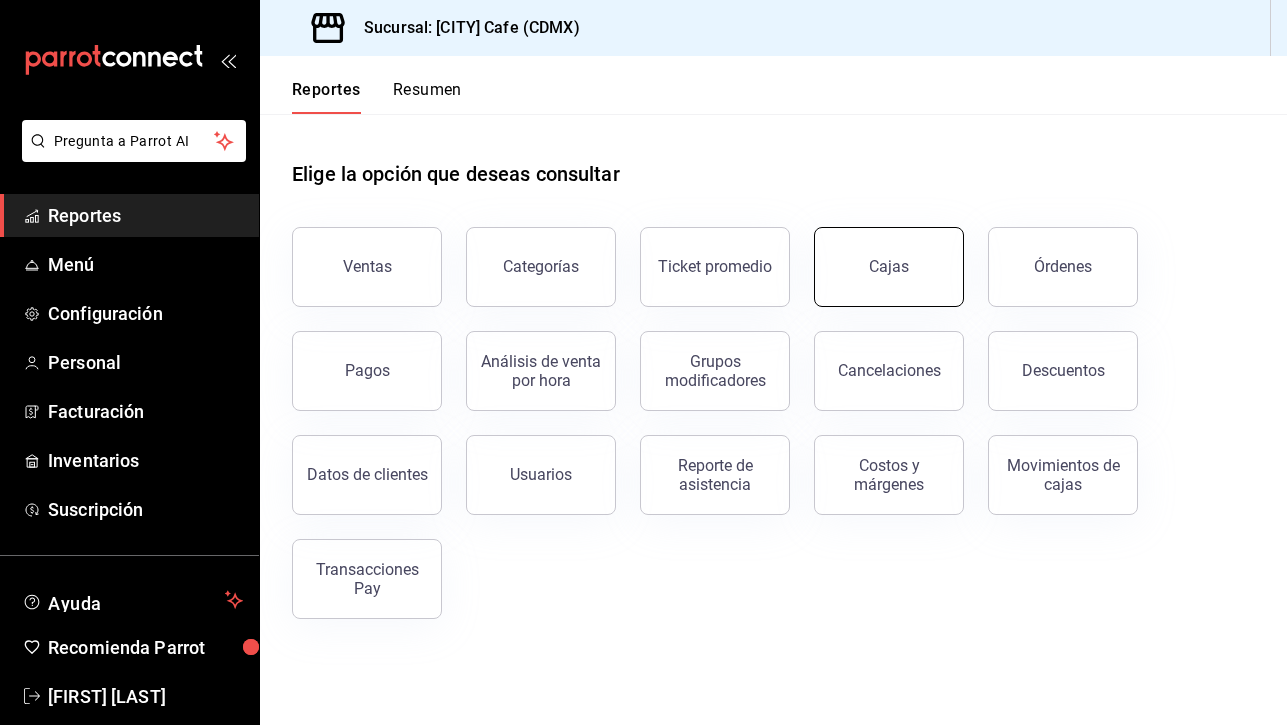 click on "Cajas" at bounding box center (889, 267) 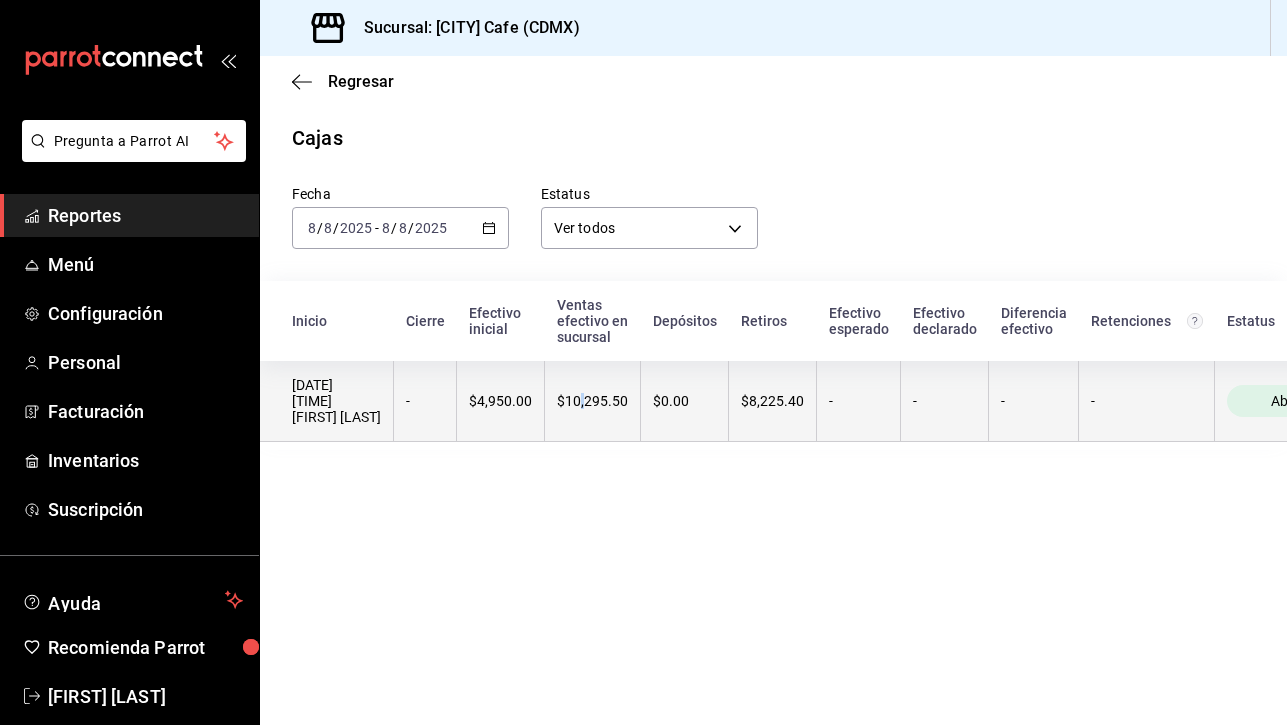 click on "$10,295.50" at bounding box center (592, 401) 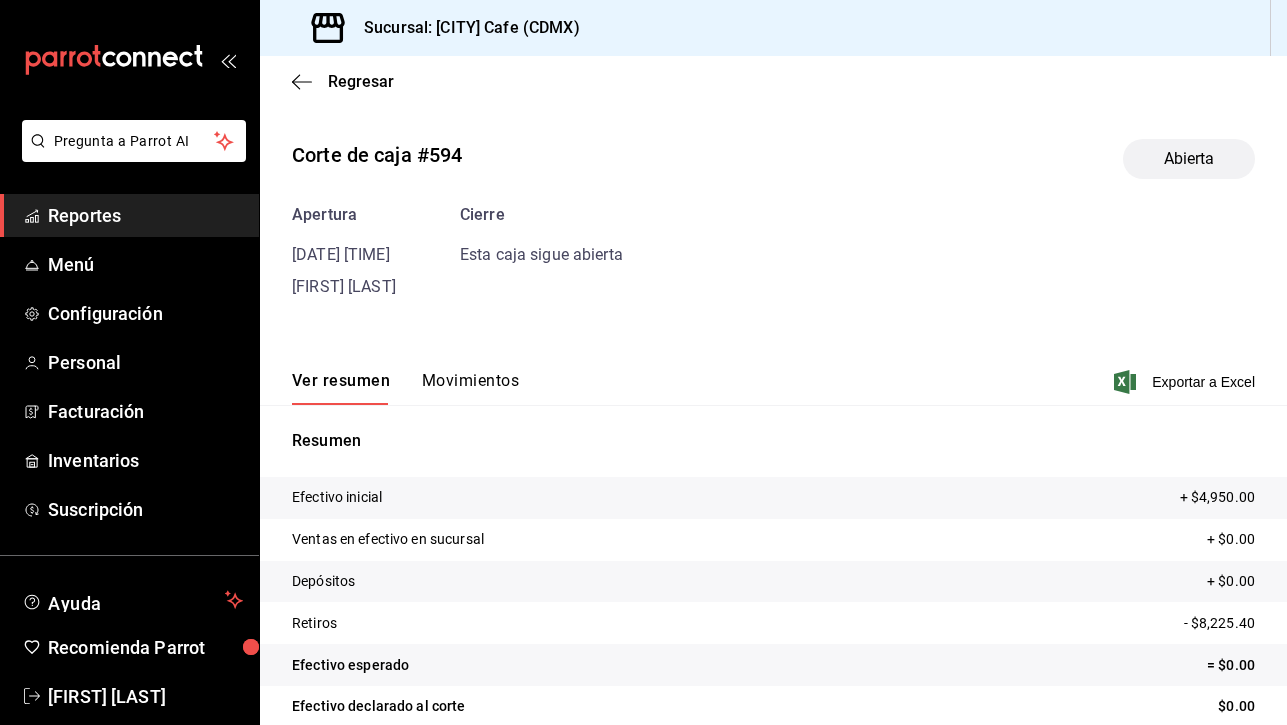 click on "Movimientos" at bounding box center [470, 388] 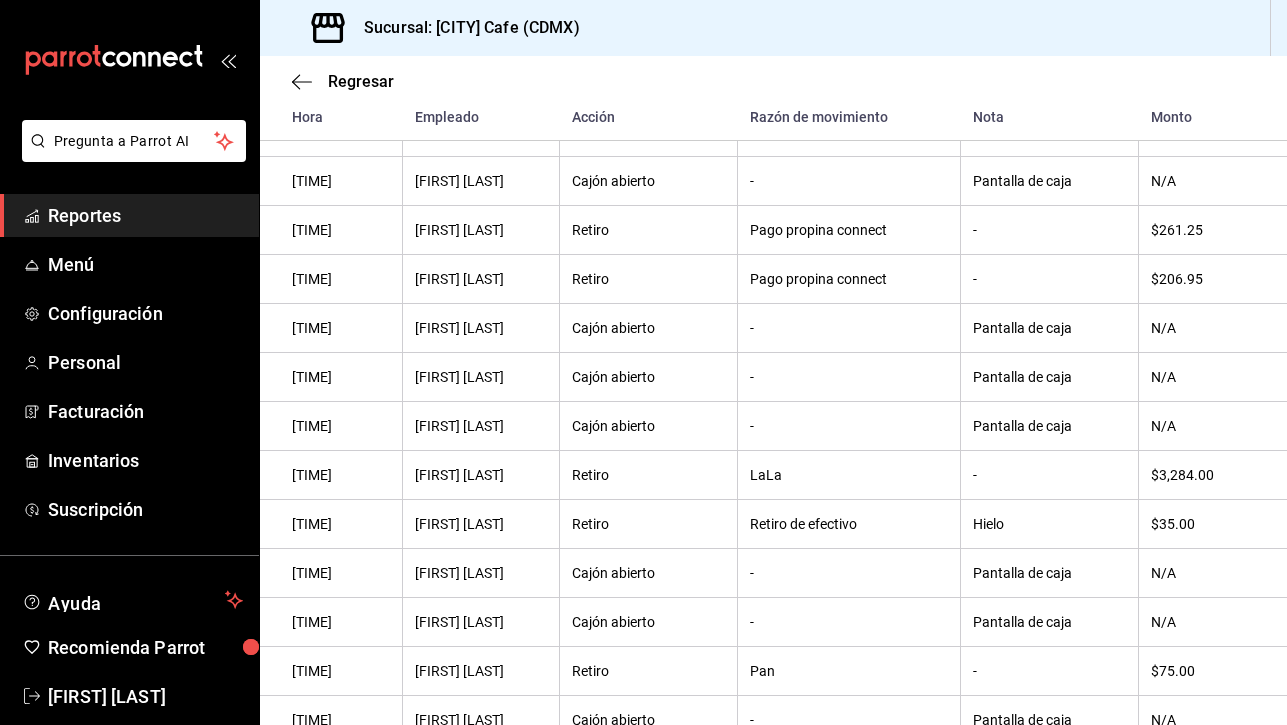 scroll, scrollTop: 485, scrollLeft: 0, axis: vertical 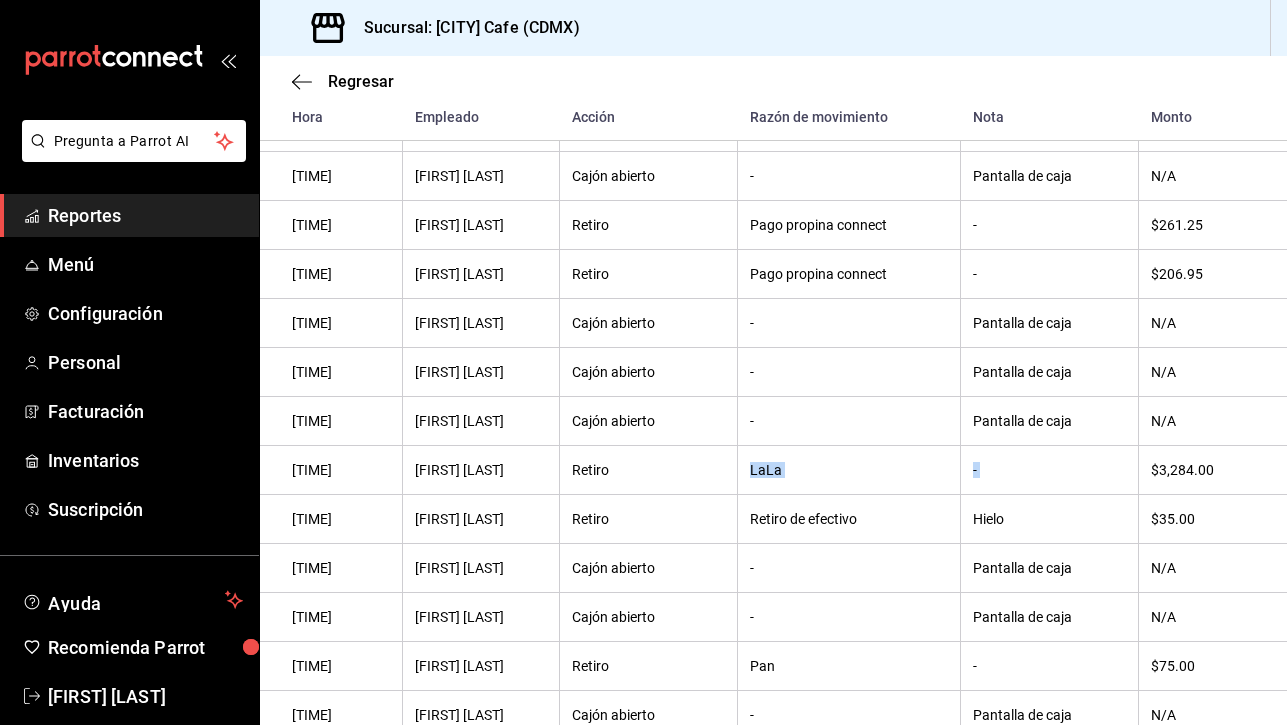 drag, startPoint x: 745, startPoint y: 477, endPoint x: 1159, endPoint y: 455, distance: 414.58414 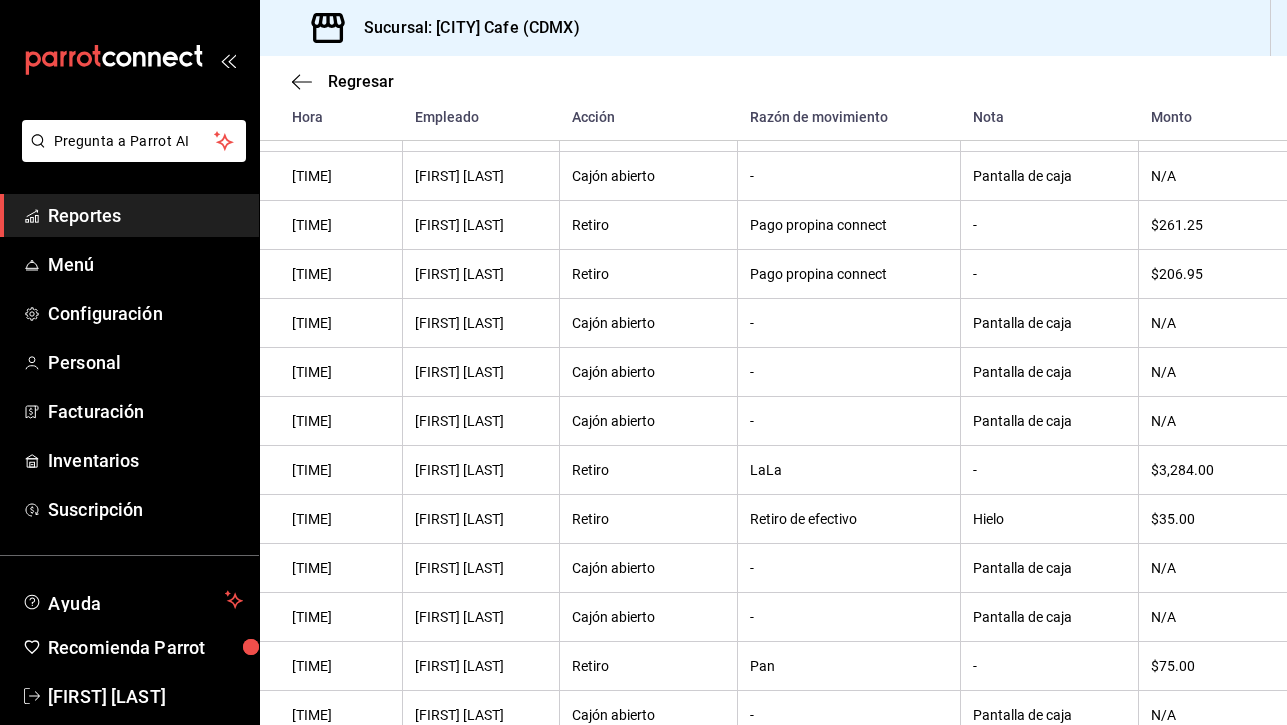 drag, startPoint x: 1225, startPoint y: 465, endPoint x: 1240, endPoint y: 465, distance: 15 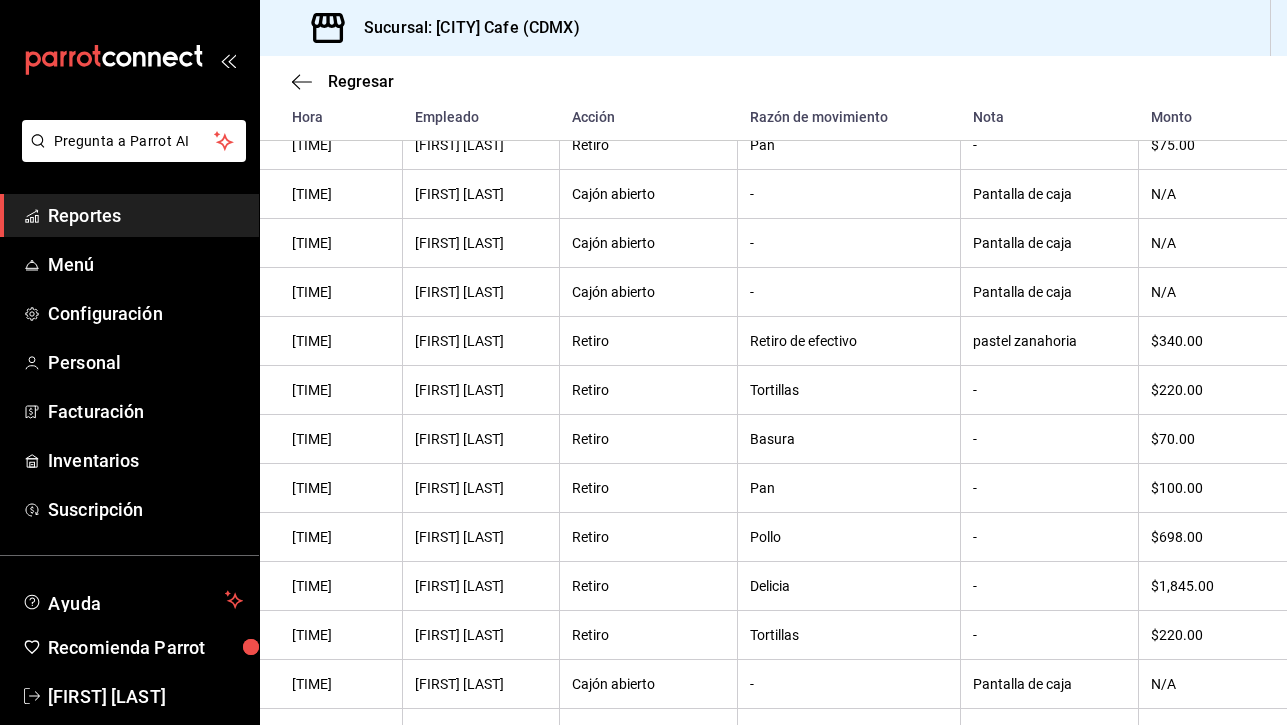 scroll, scrollTop: 1011, scrollLeft: 0, axis: vertical 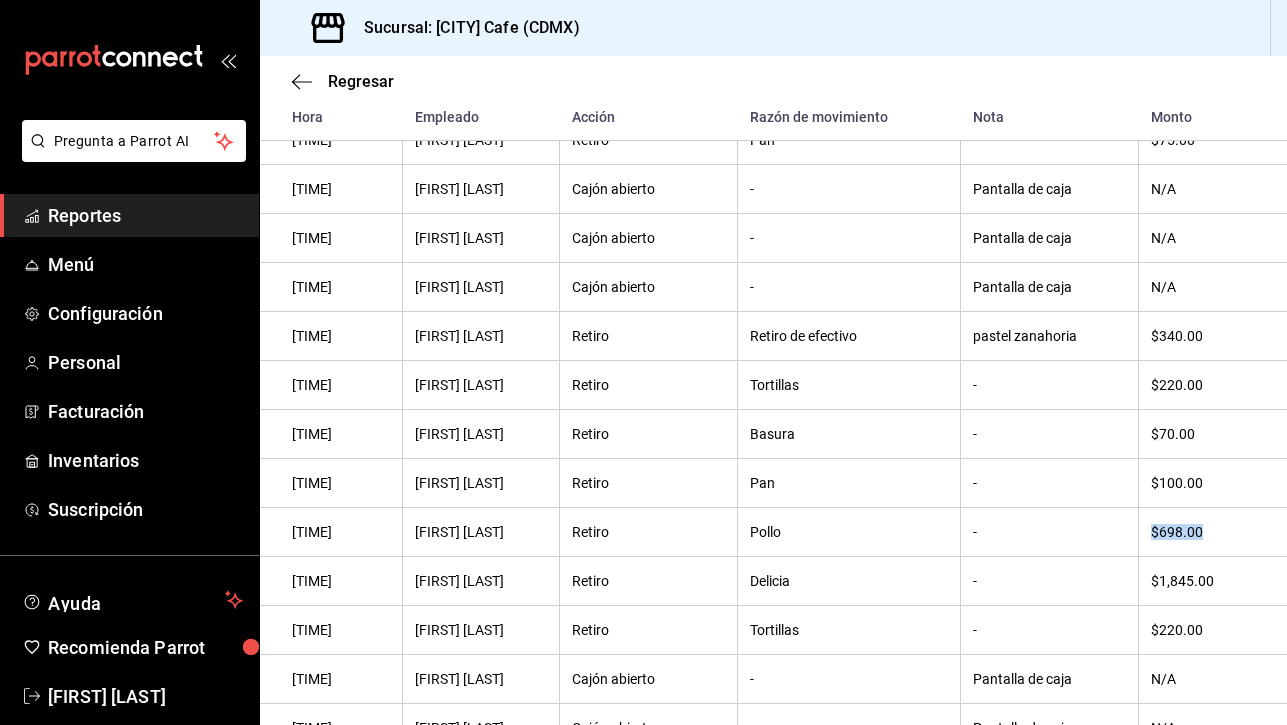 drag, startPoint x: 1218, startPoint y: 541, endPoint x: 1099, endPoint y: 539, distance: 119.01681 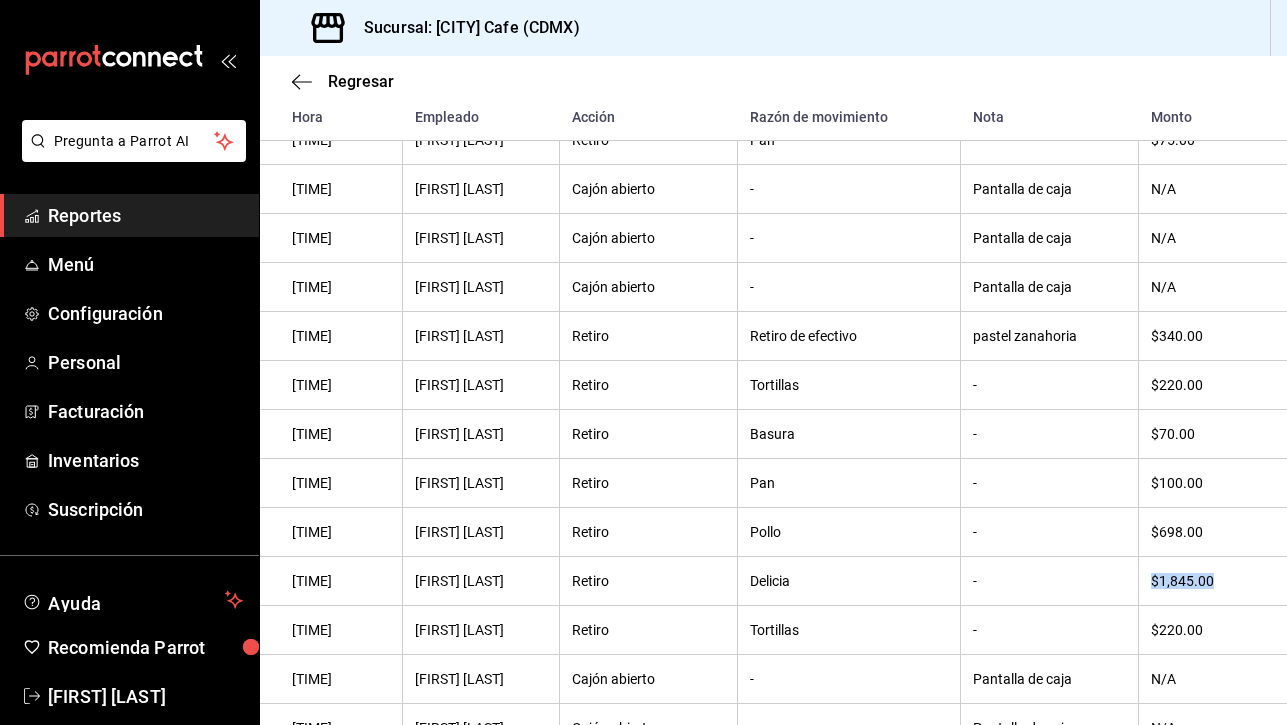 drag, startPoint x: 1220, startPoint y: 595, endPoint x: 1097, endPoint y: 592, distance: 123.03658 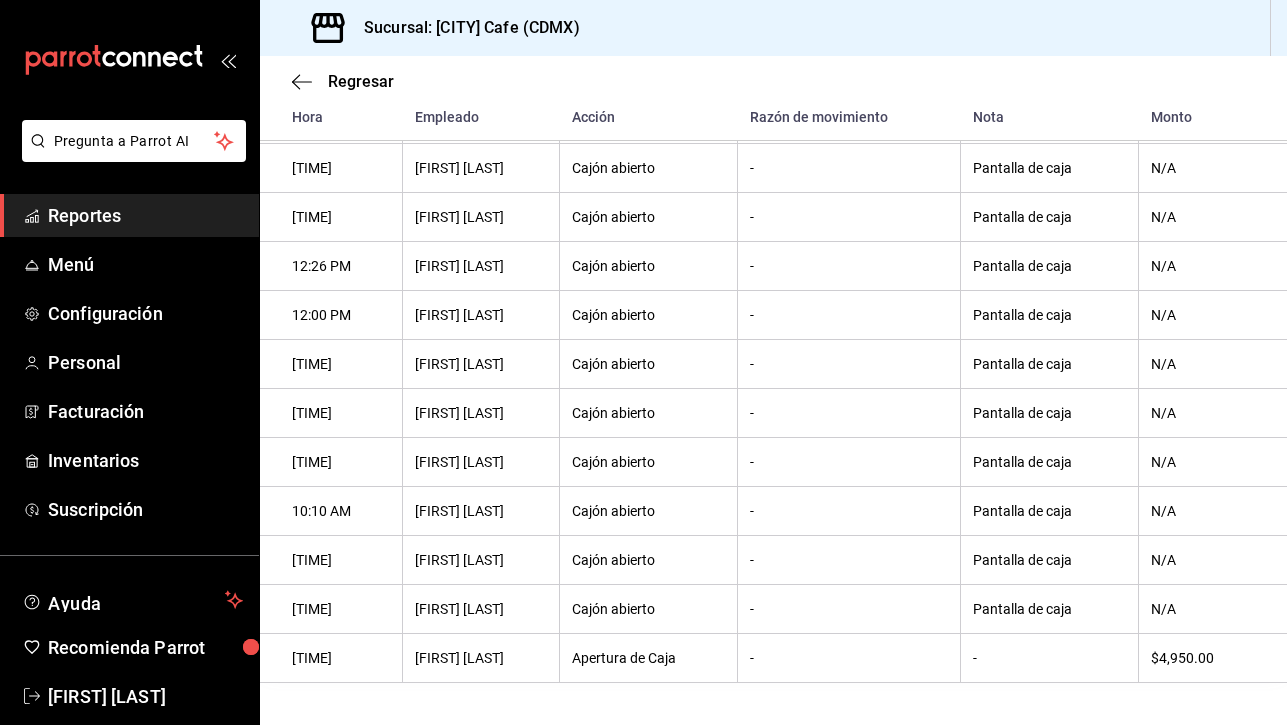 scroll, scrollTop: 1526, scrollLeft: 0, axis: vertical 